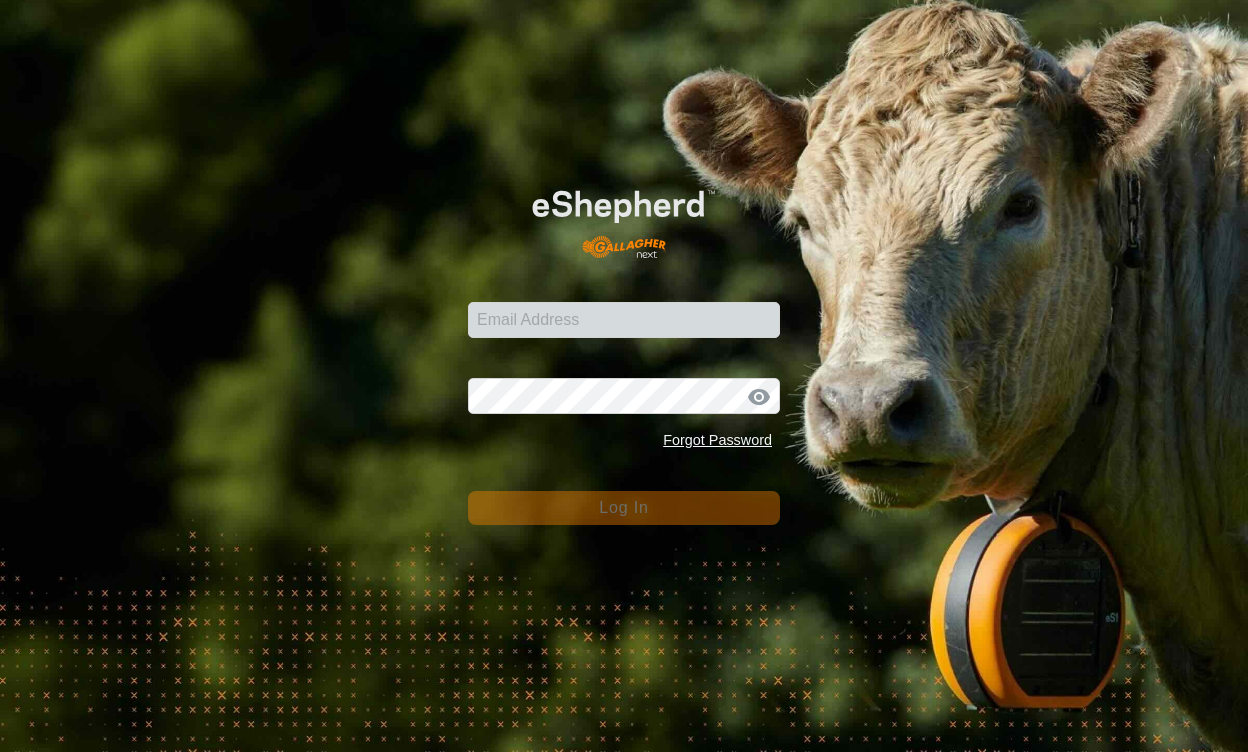 scroll, scrollTop: 0, scrollLeft: 0, axis: both 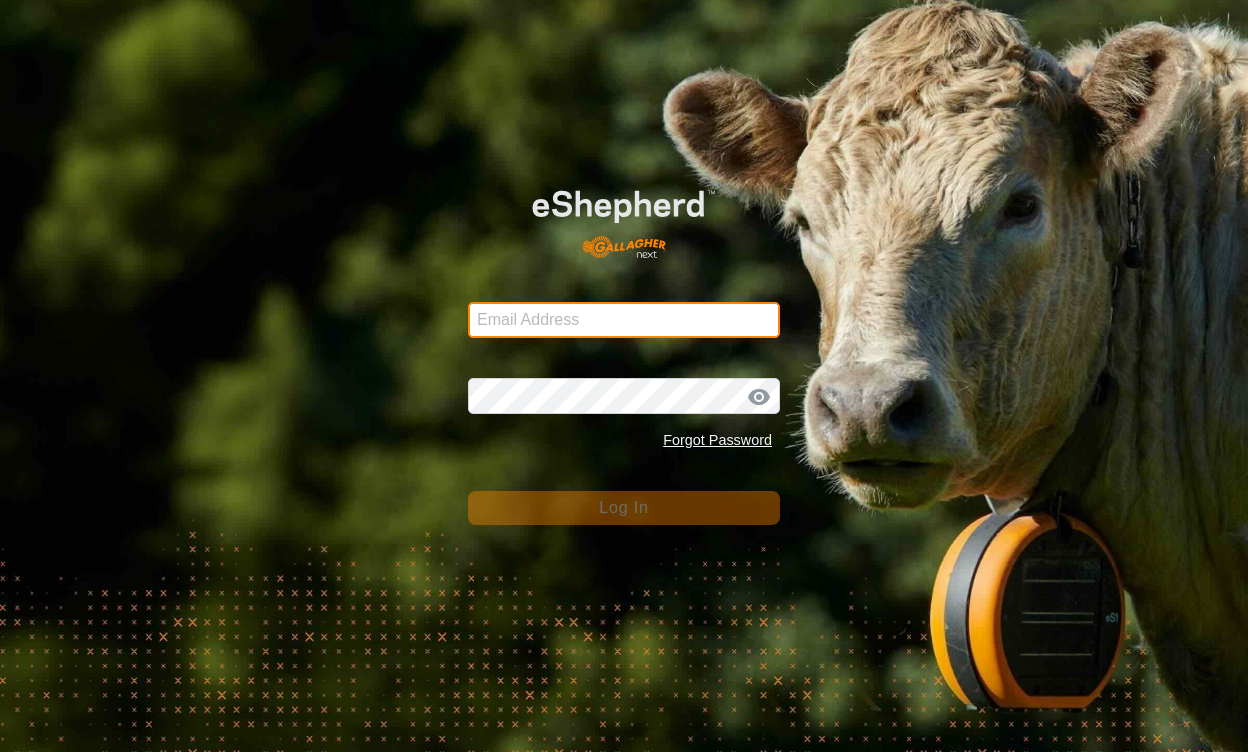 type on "[EMAIL]" 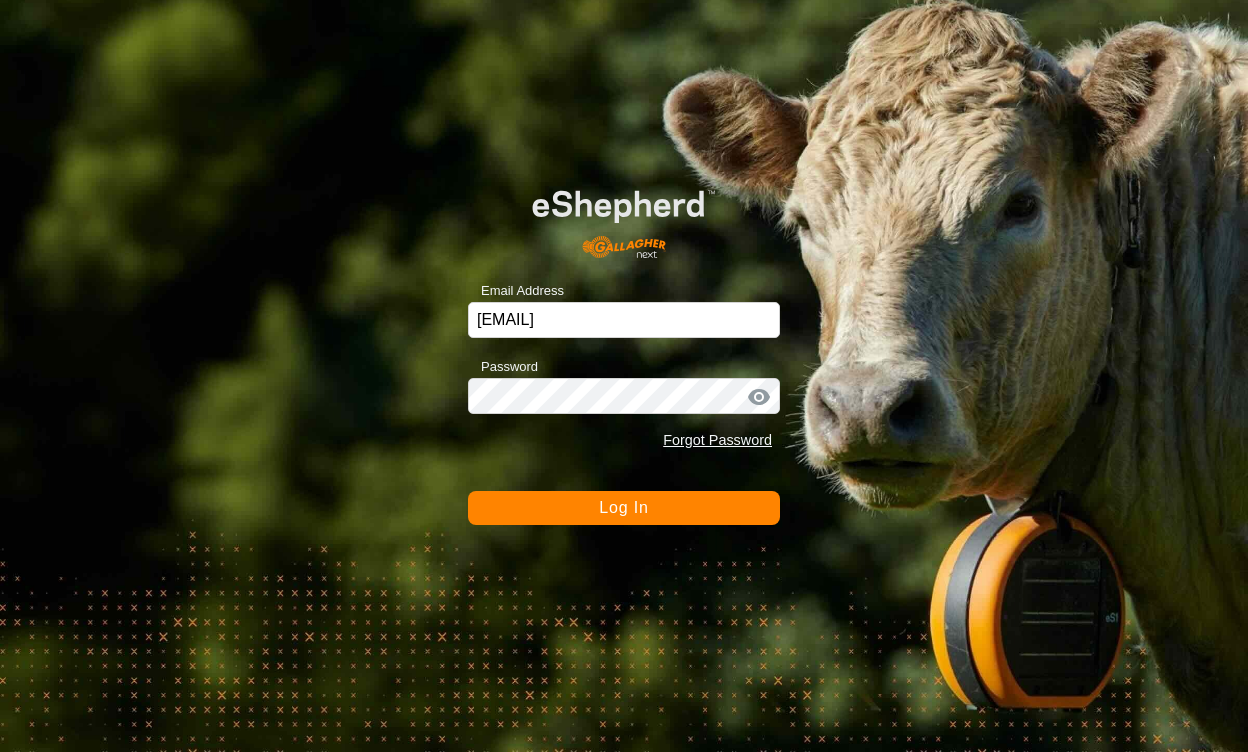 click on "Log In" 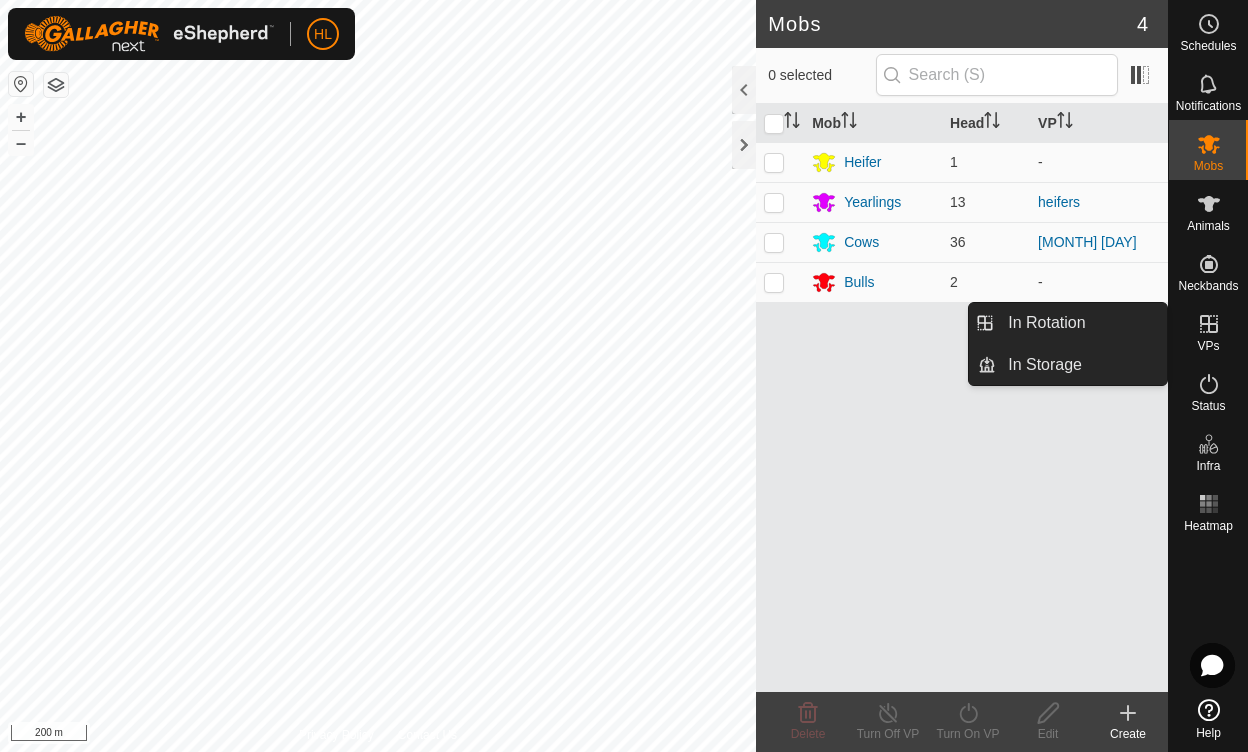 click 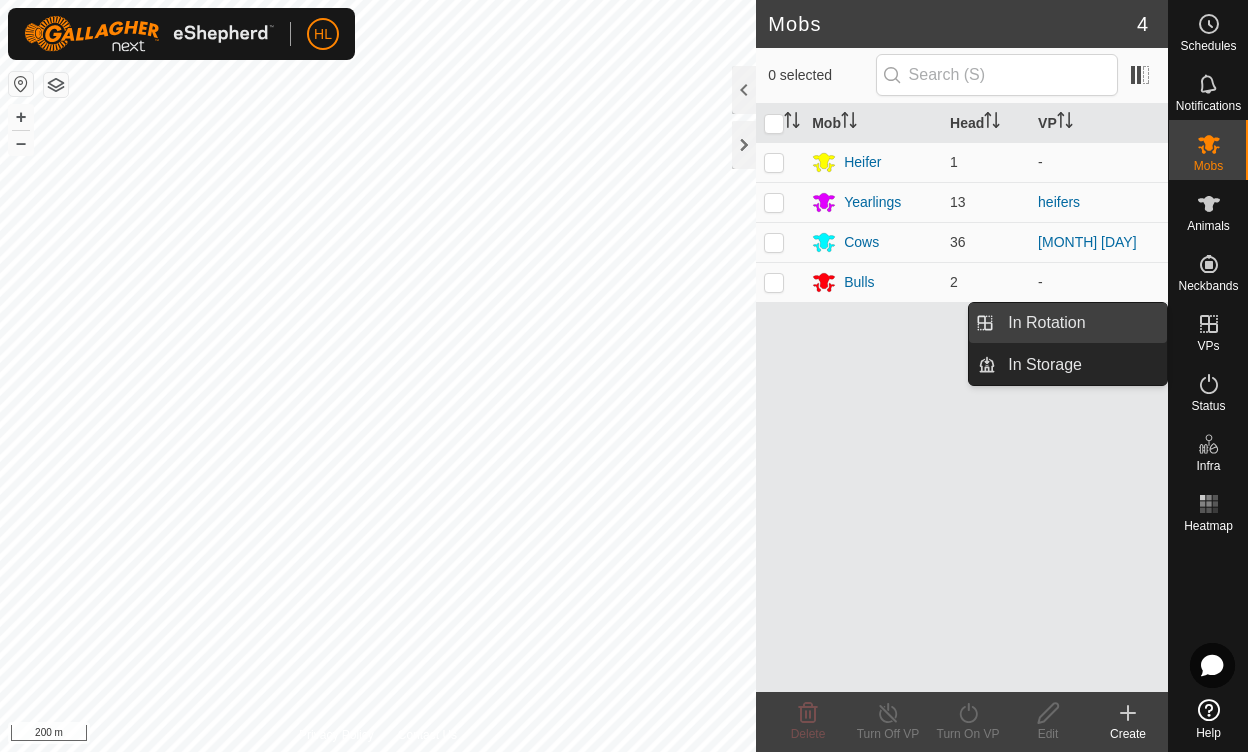 click on "In Rotation" at bounding box center [1081, 323] 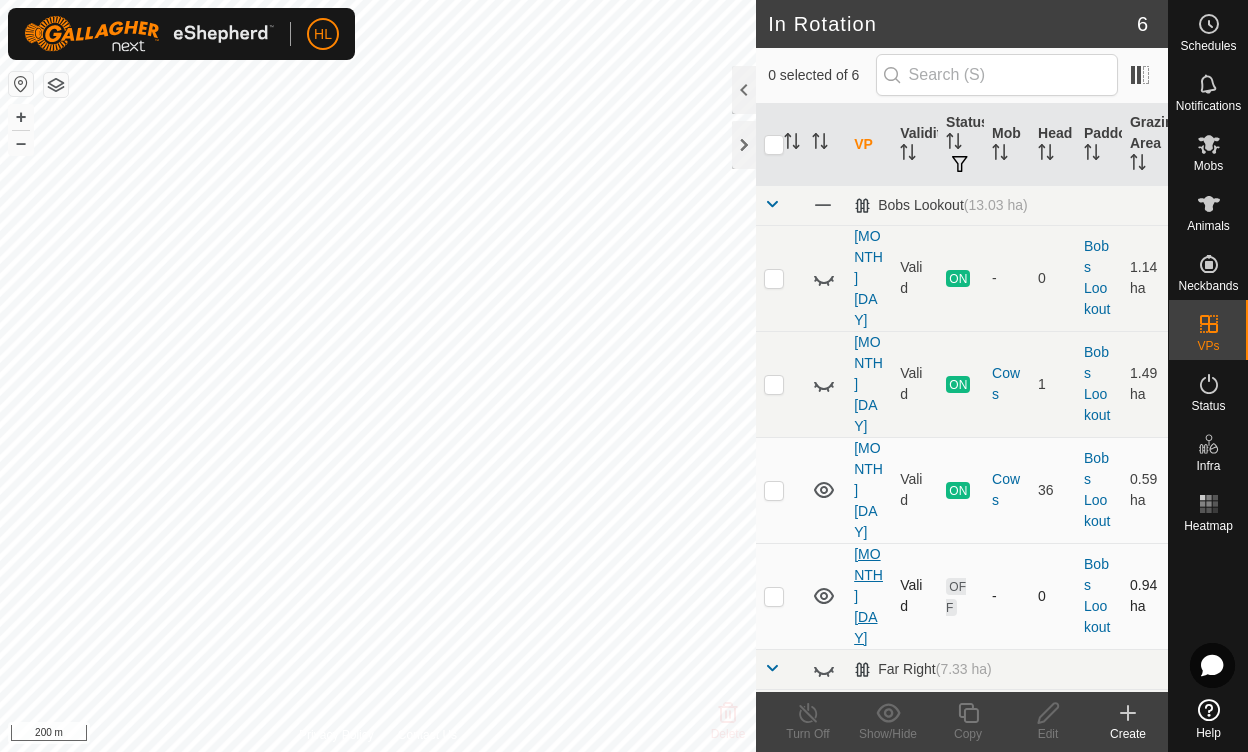 click on "[MONTH] [DAY]" at bounding box center [868, 596] 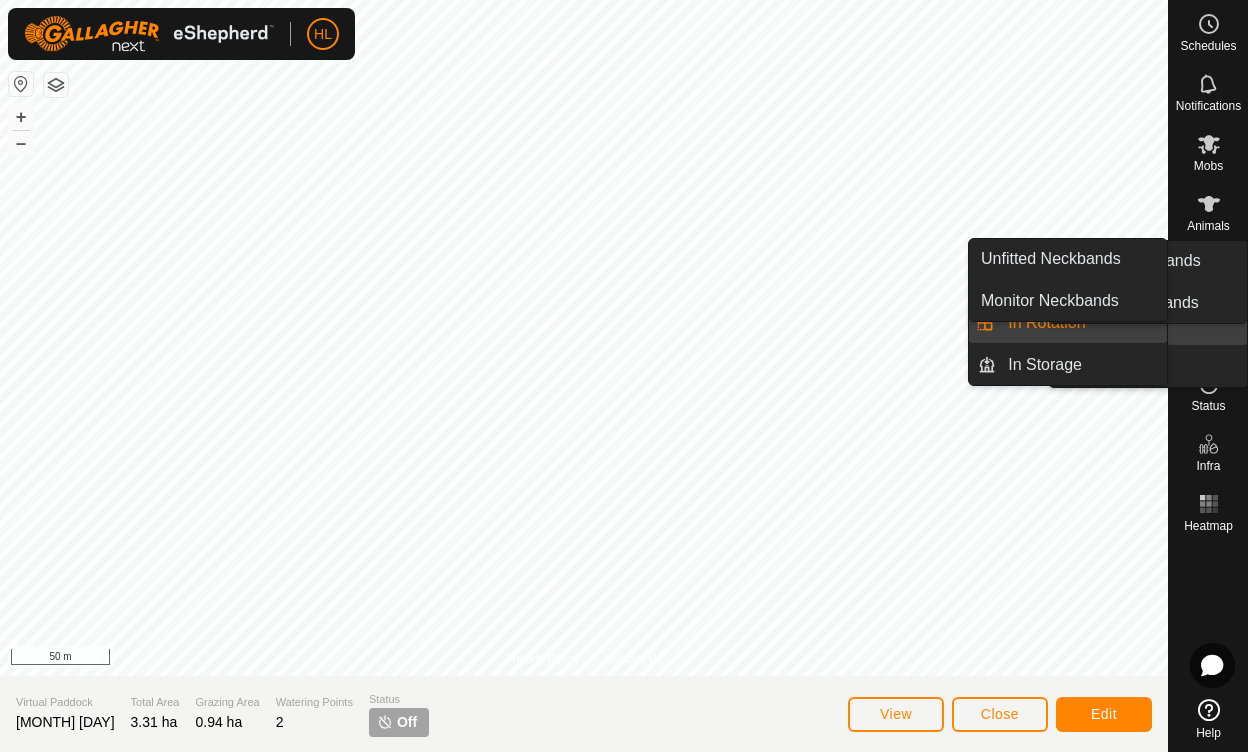 click on "Schedules Notifications Mobs Animals Neckbands VPs Status Infra Heatmap Help Unfitted Neckbands Monitor Neckbands Unfitted Neckbands Monitor Neckbands In Rotation In Storage In Rotation In Storage In Rotation In Storage Privacy Policy Contact Us + – ⇧ i 50 m Virtual Paddock [MONTH] [DAY] Total Area 3.31 ha Grazing Area 0.94 ha Watering Points 2 Status Off View Close Edit" 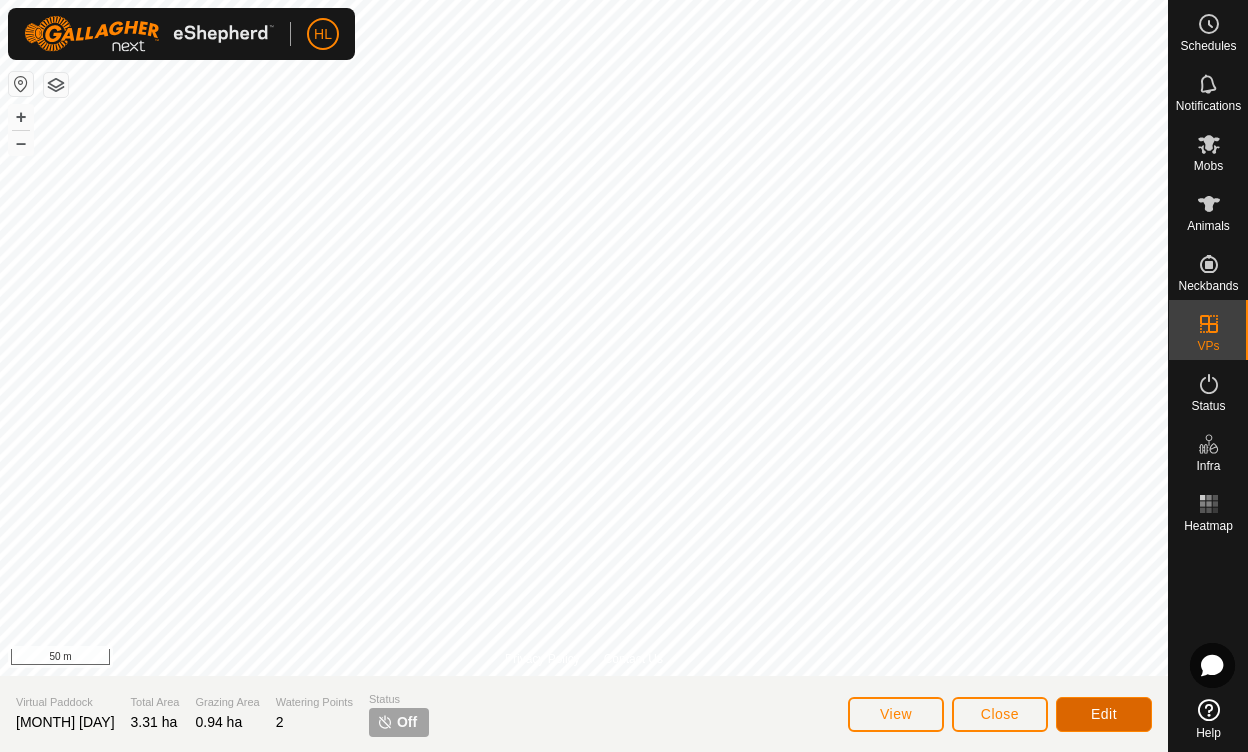 click on "Edit" 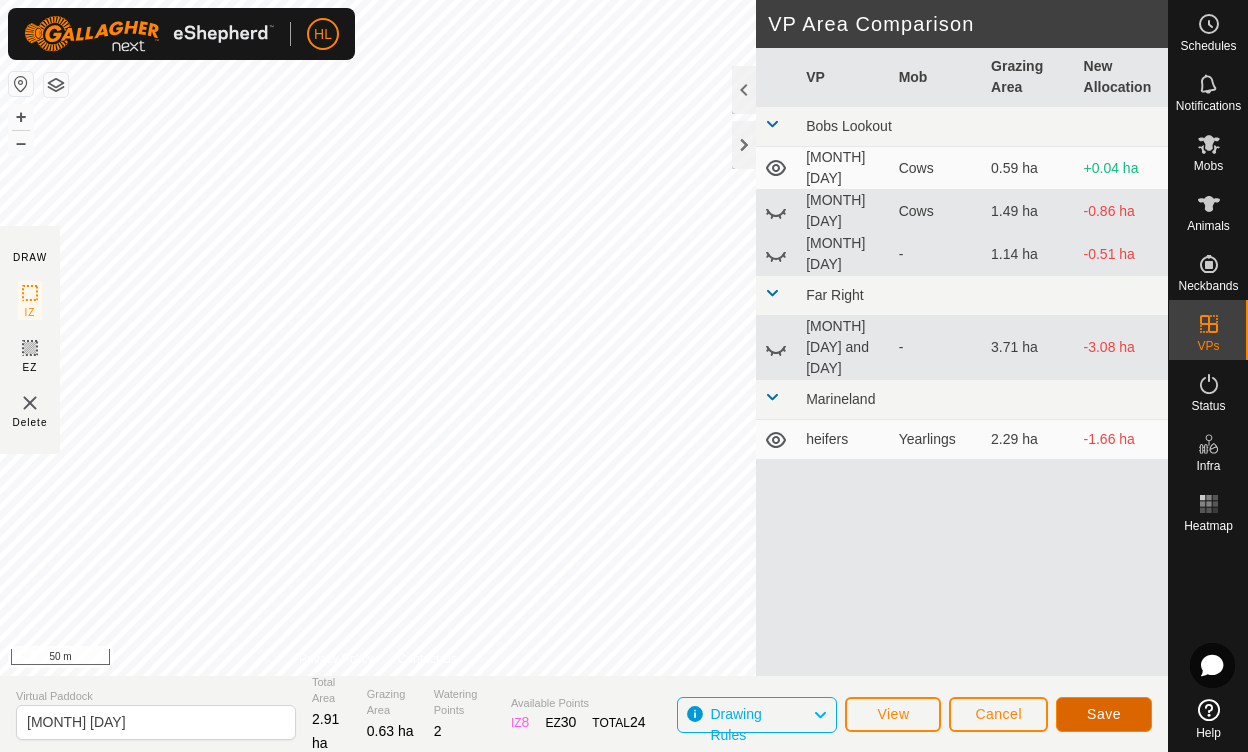 click on "Save" 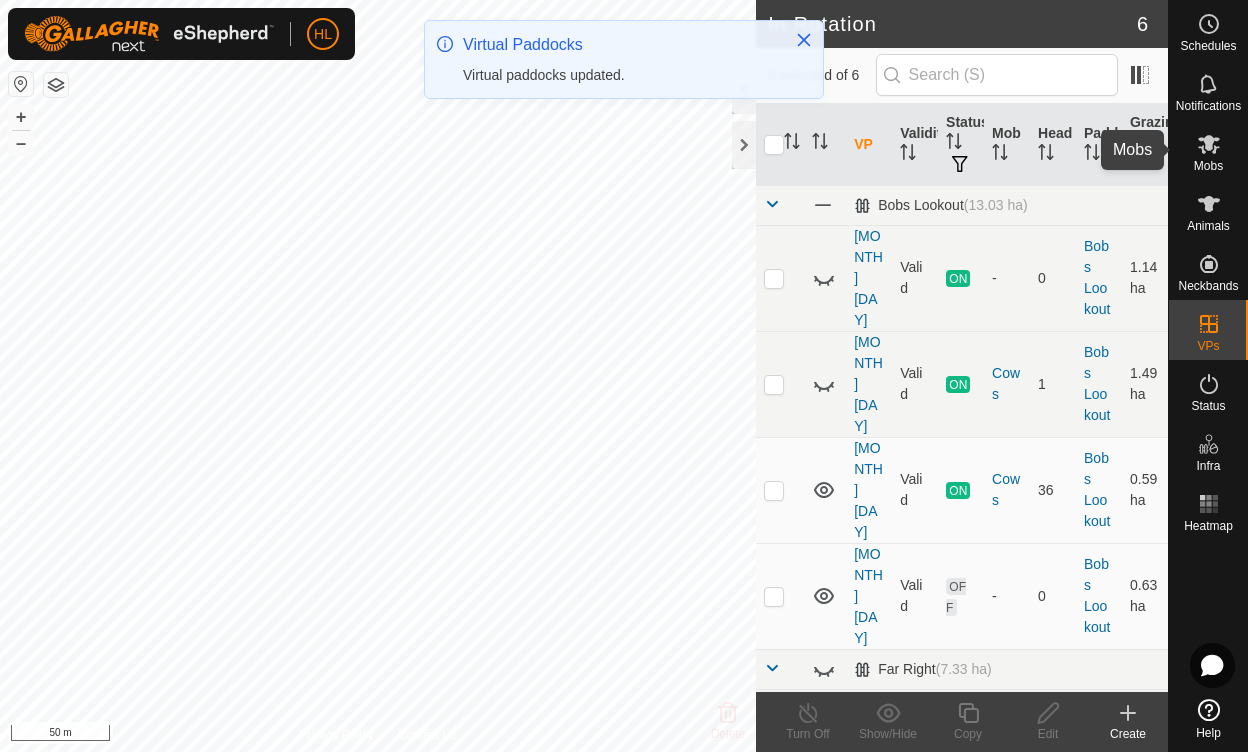 click 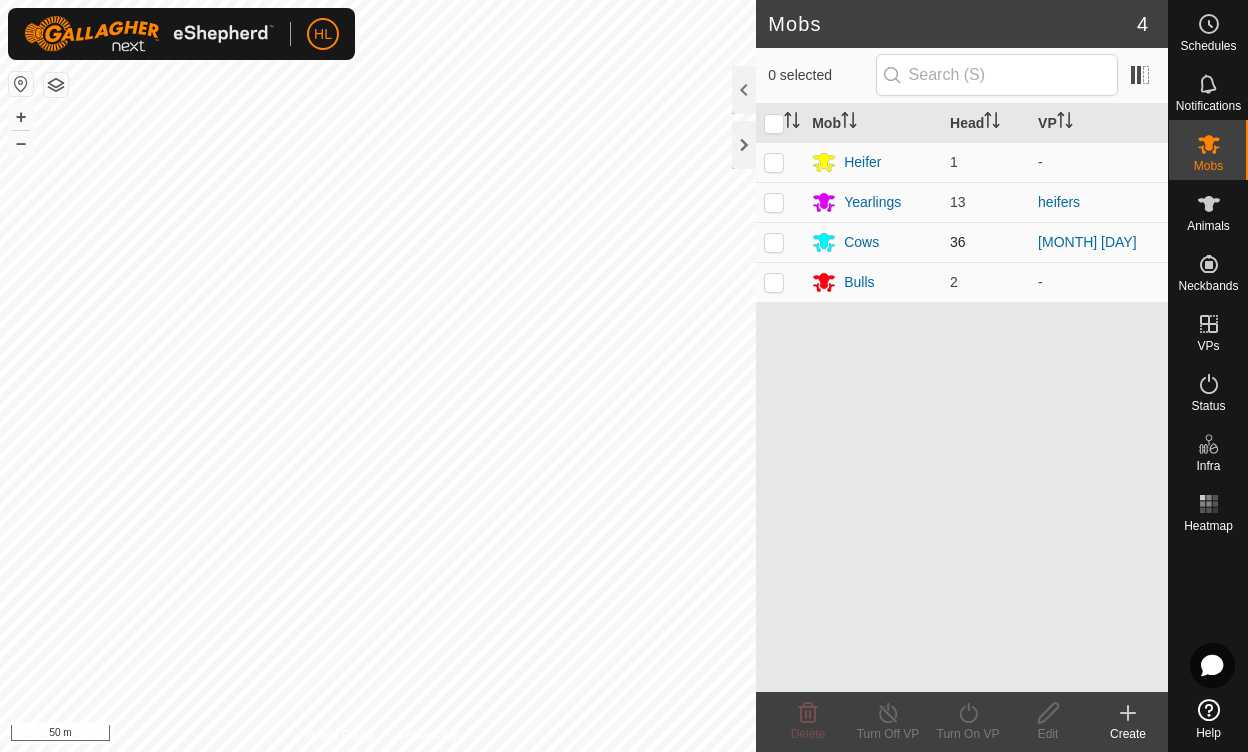 click at bounding box center (774, 242) 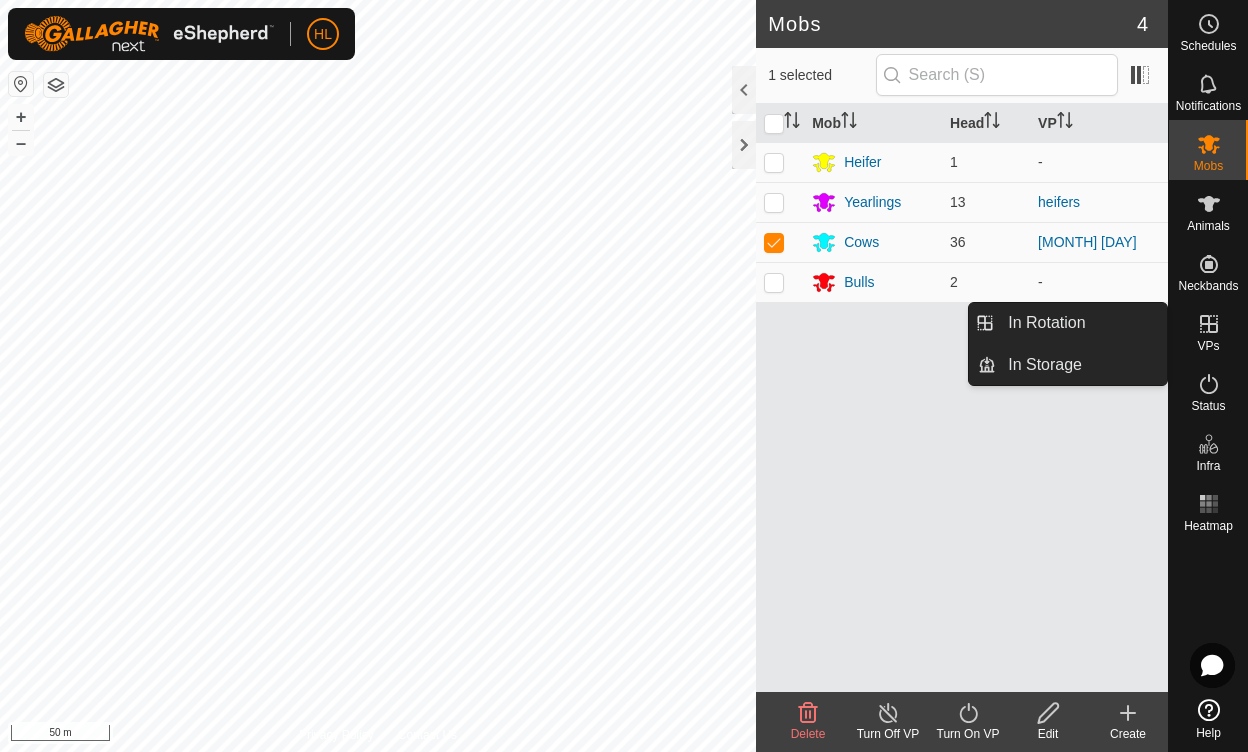 click 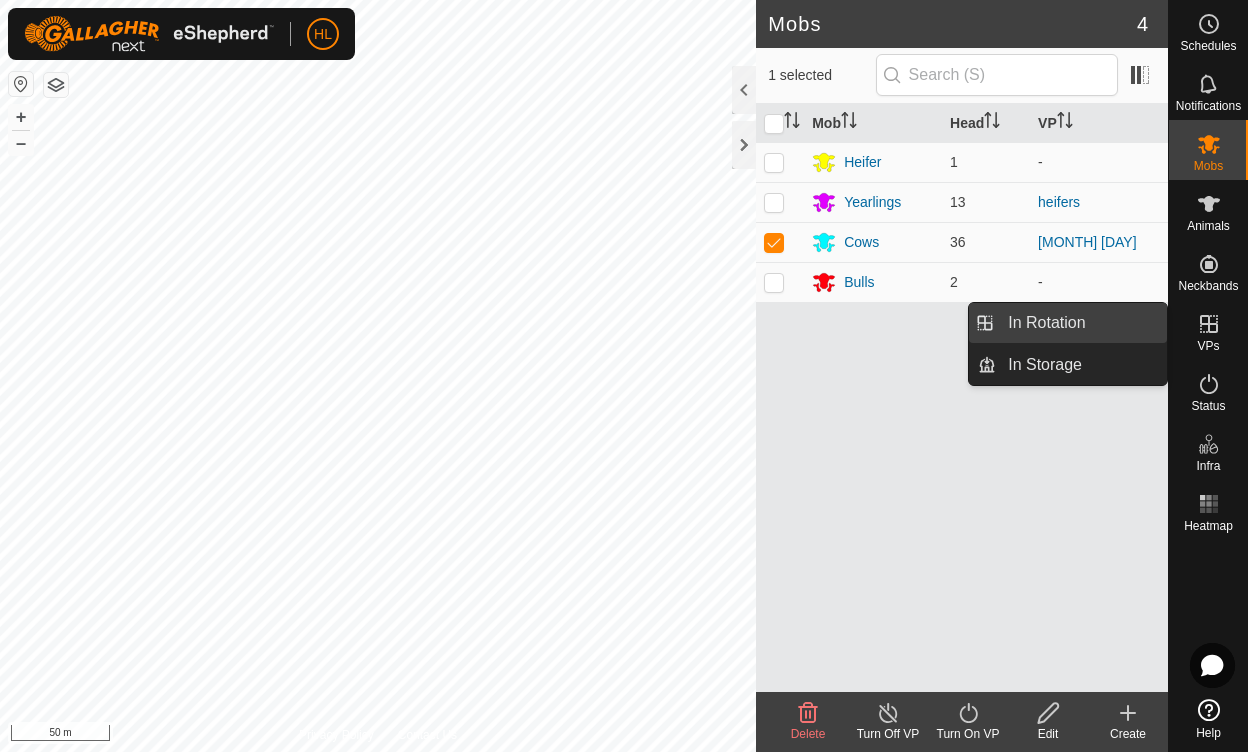 click on "In Rotation" at bounding box center (1081, 323) 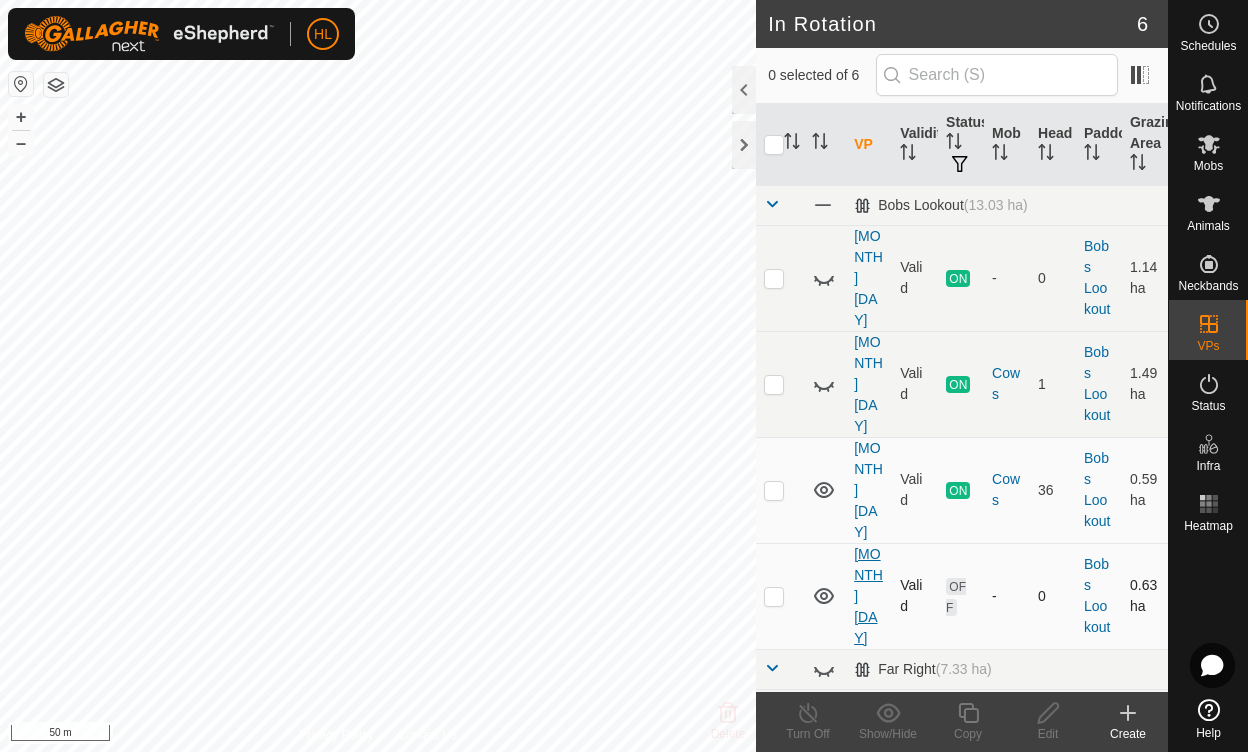 click on "[MONTH] [DAY]" at bounding box center [868, 596] 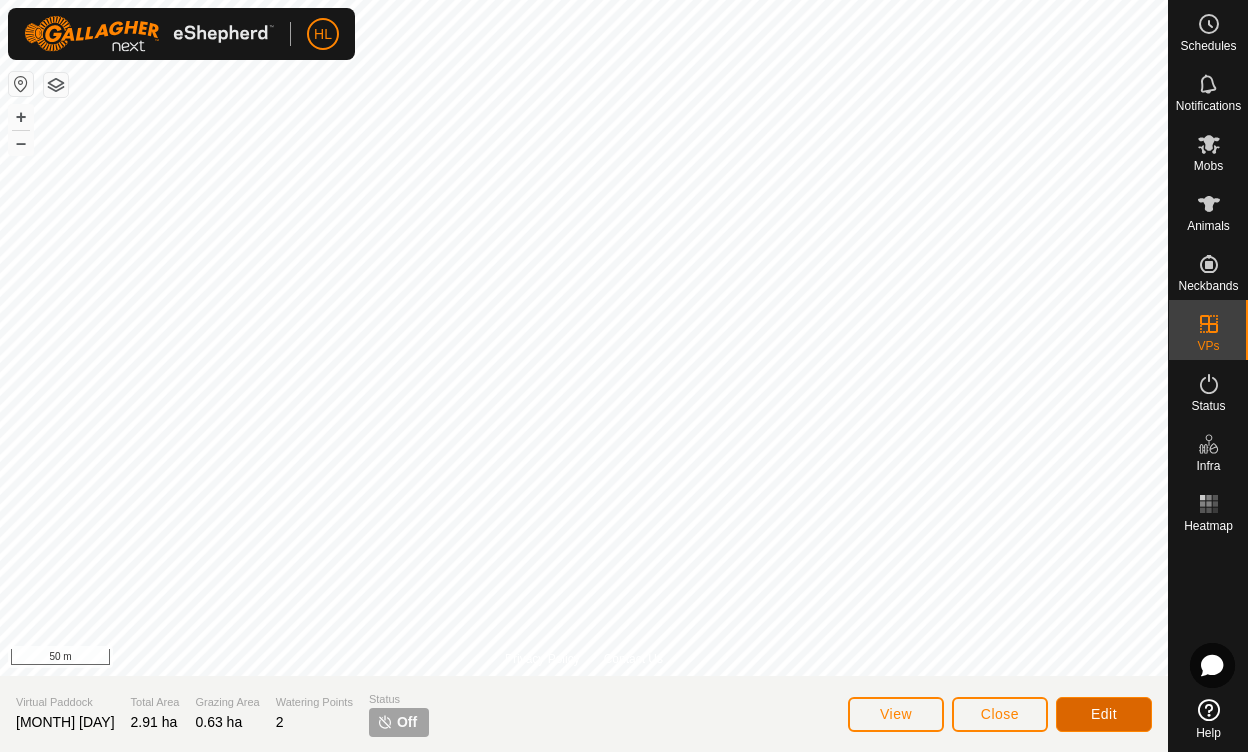 click on "Edit" 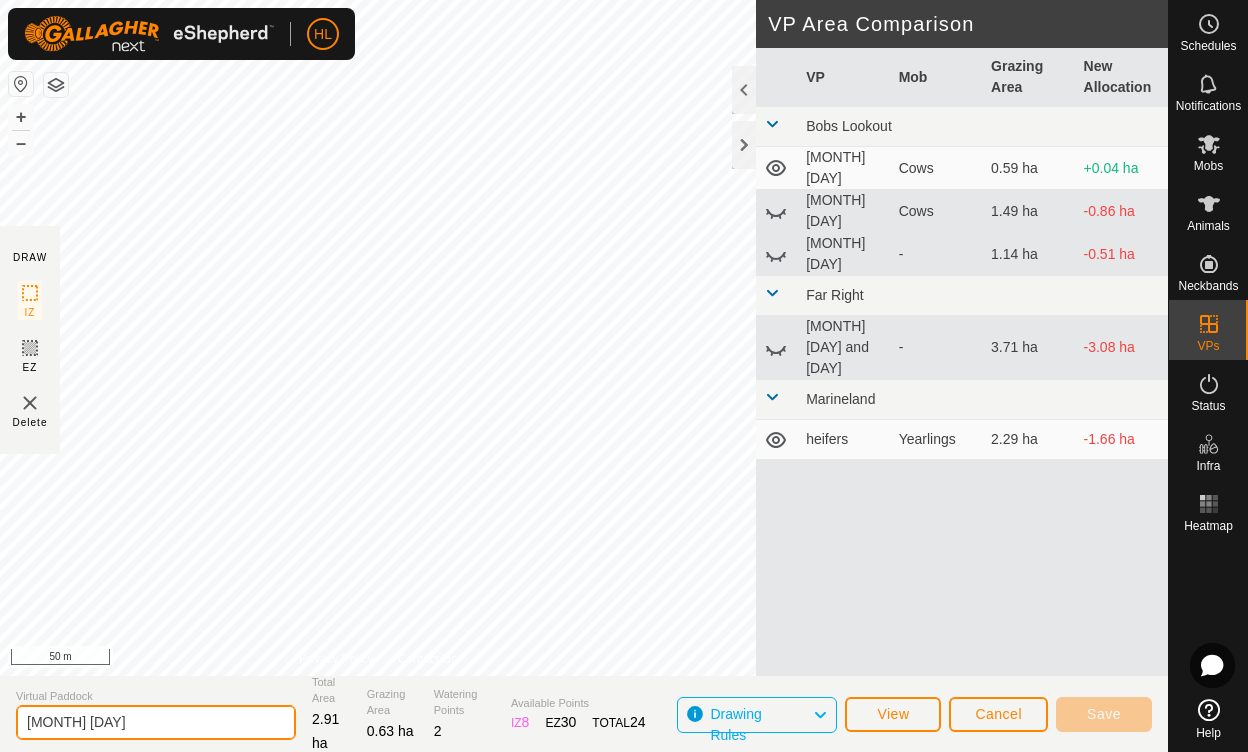 click on "[MONTH] [DAY]" 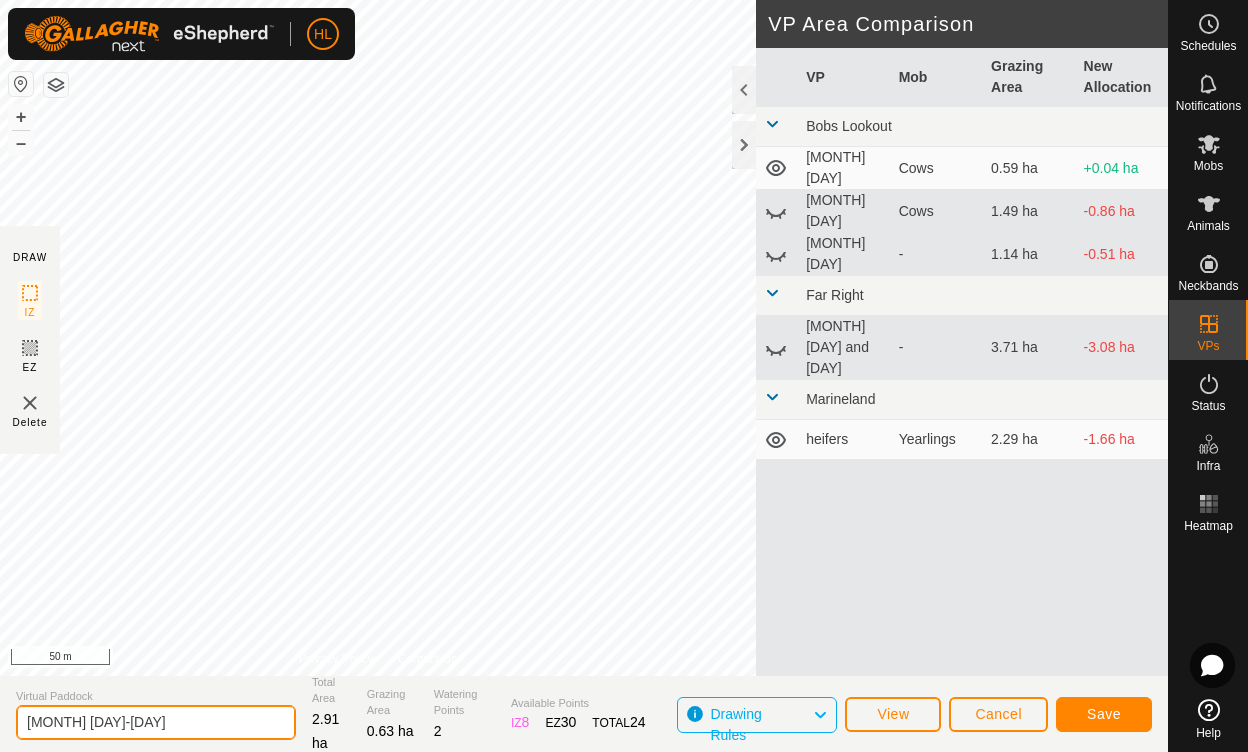type on "[MONTH] [DAY]-[DAY]" 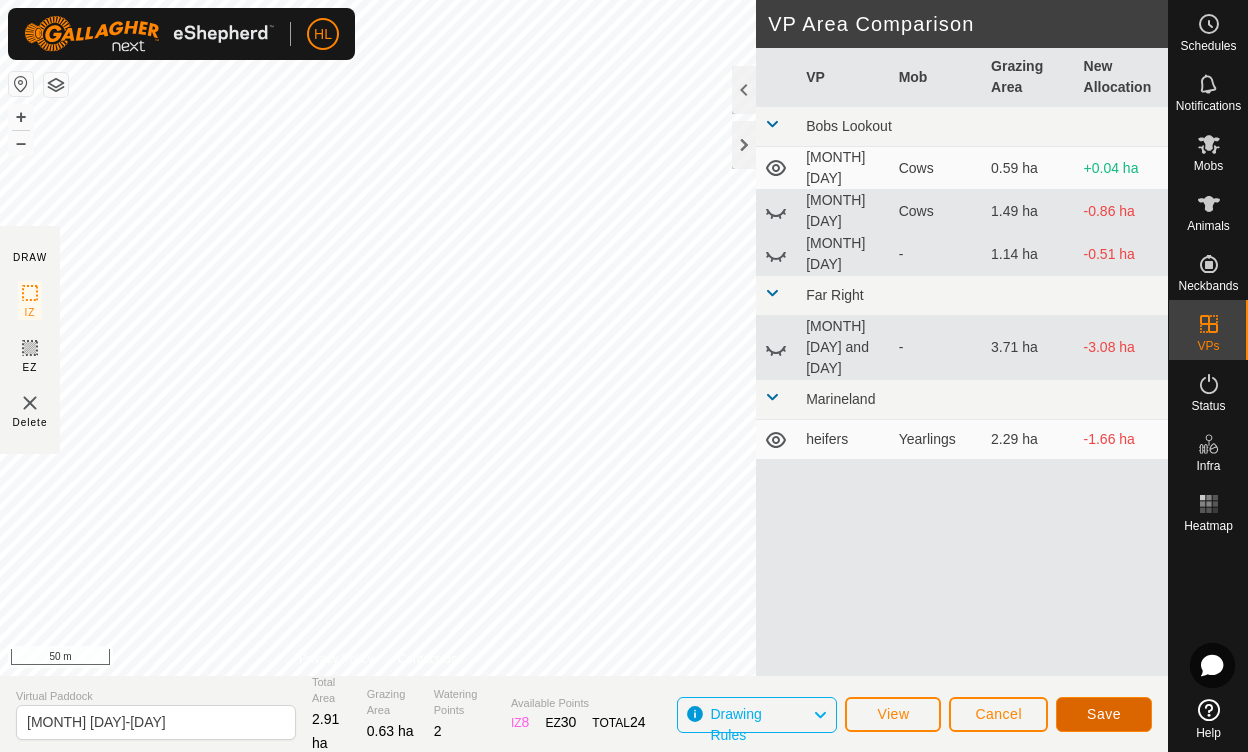 click on "Save" 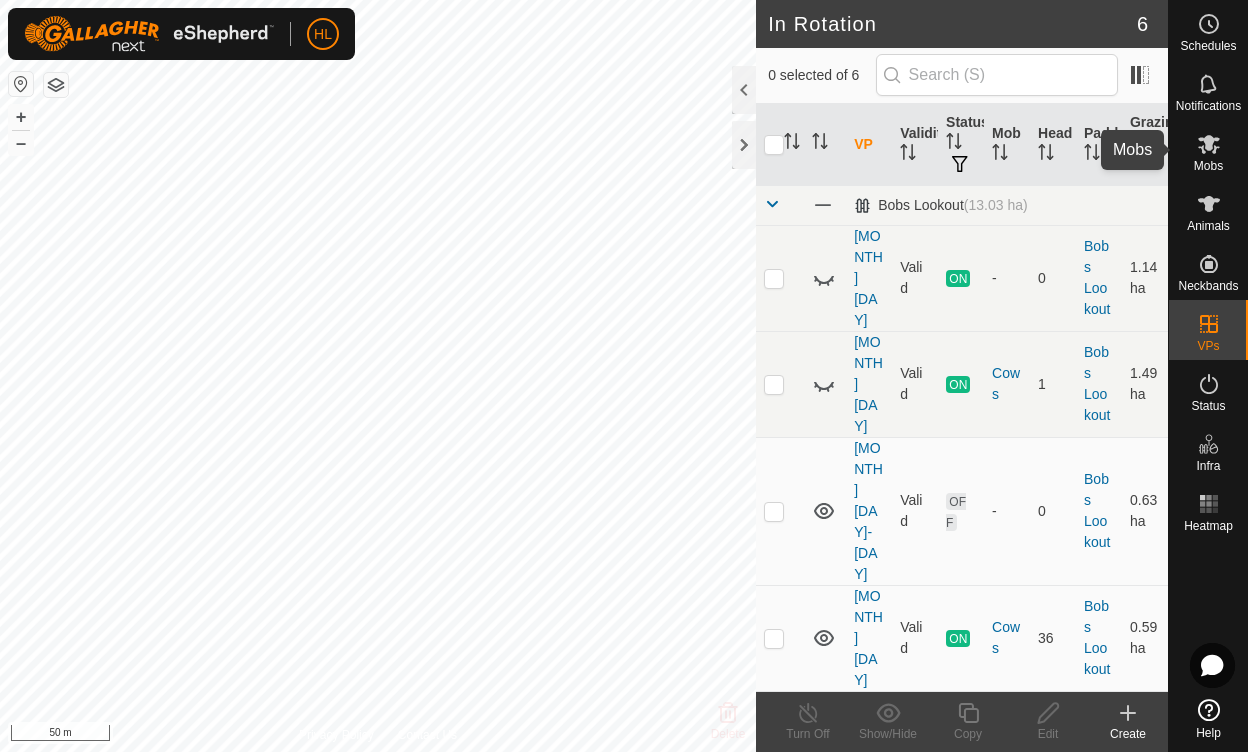 click 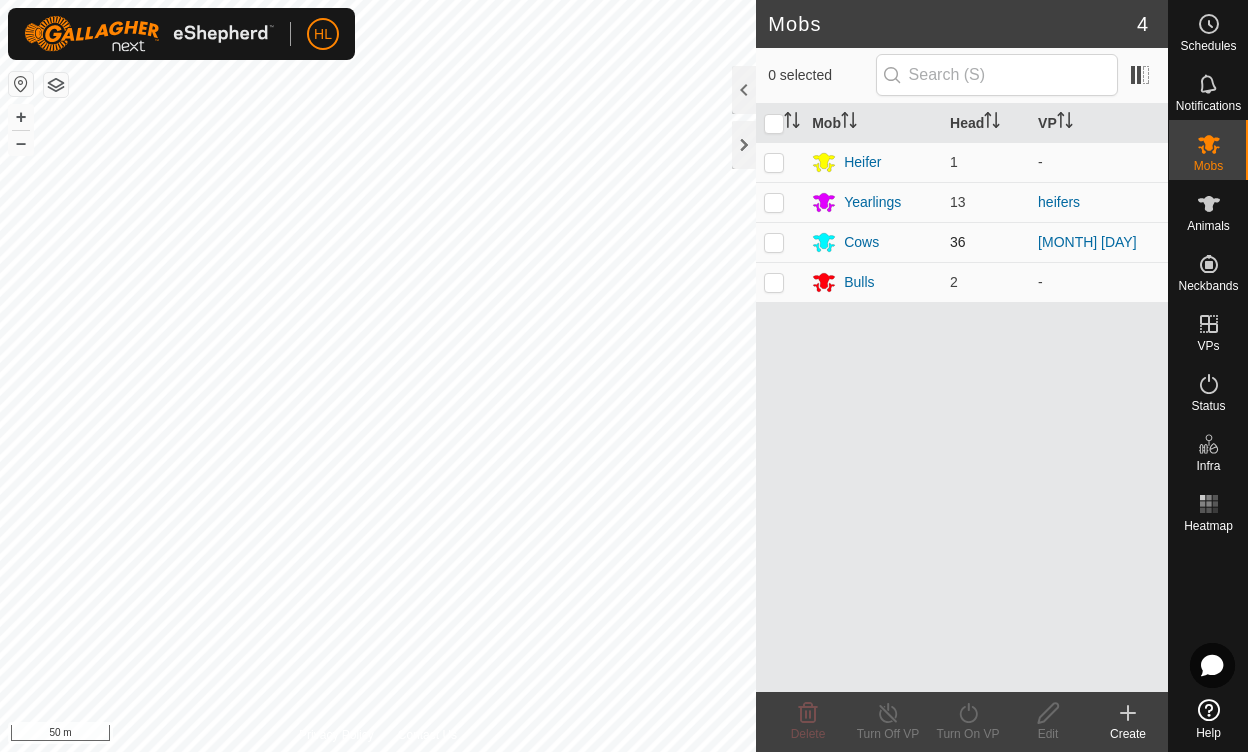 click at bounding box center [774, 242] 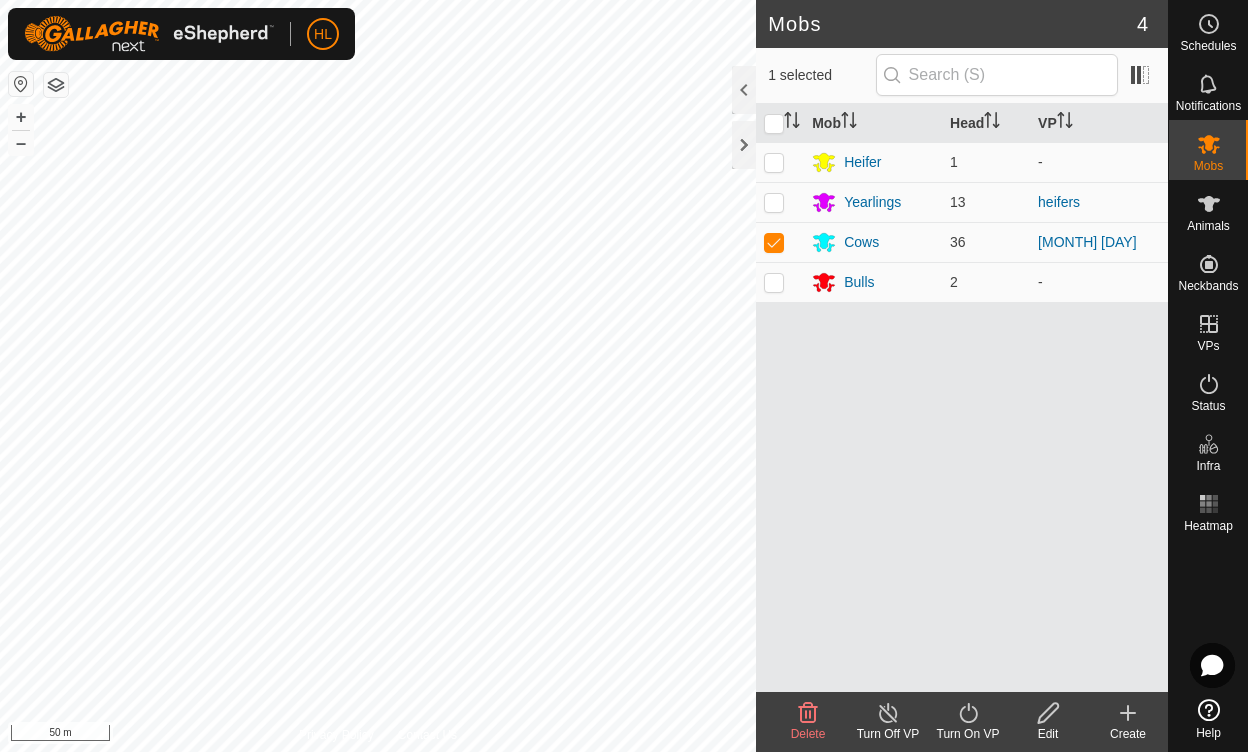 click 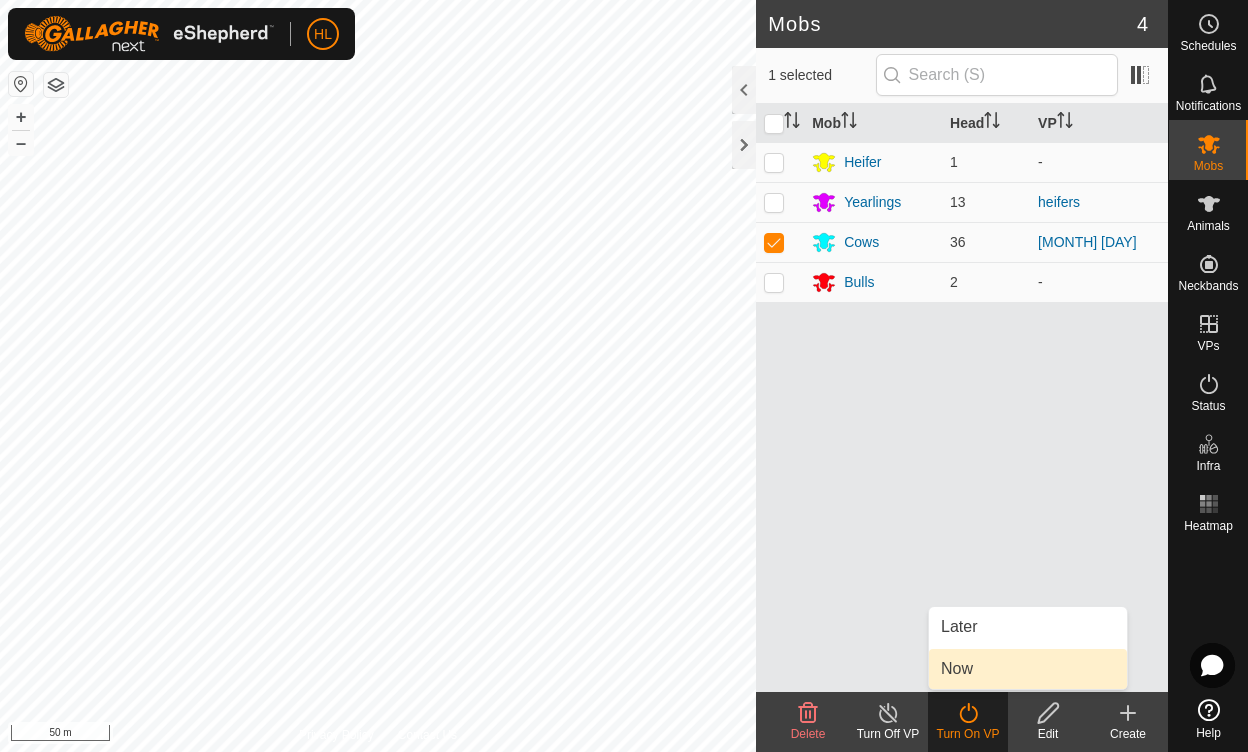 click on "Now" at bounding box center [1028, 669] 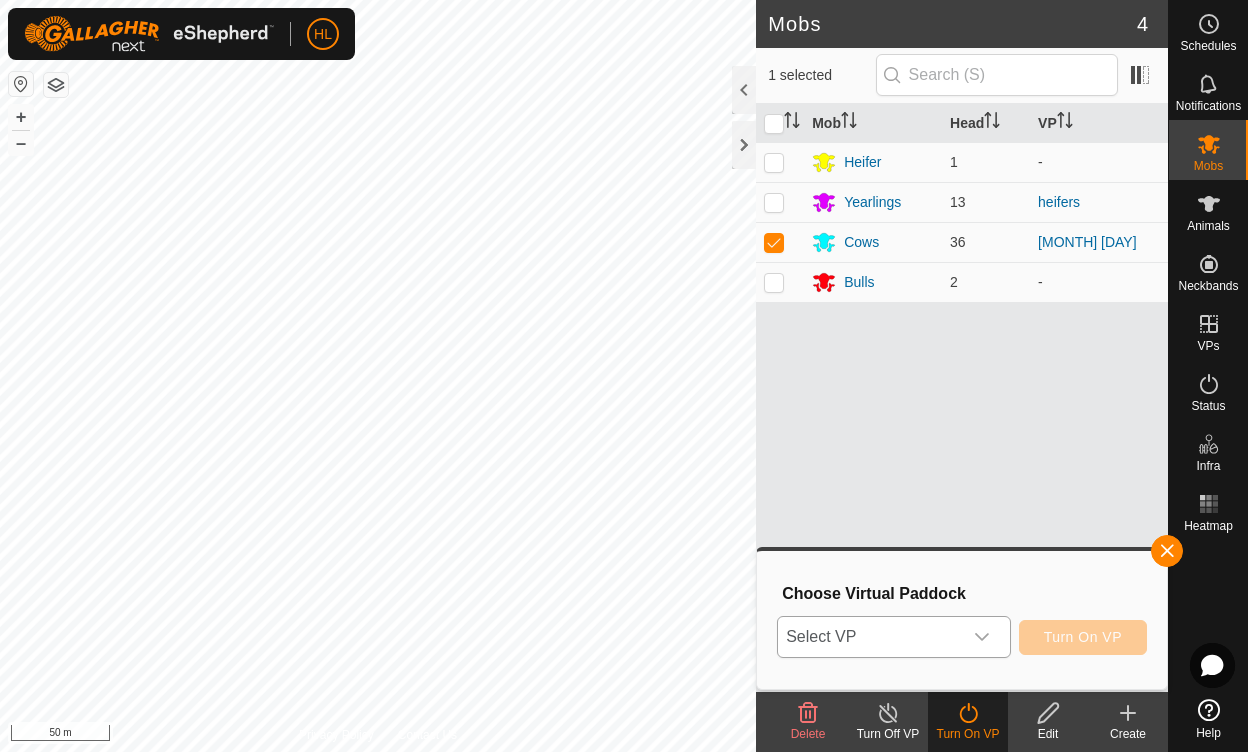 click on "Select VP" at bounding box center [869, 637] 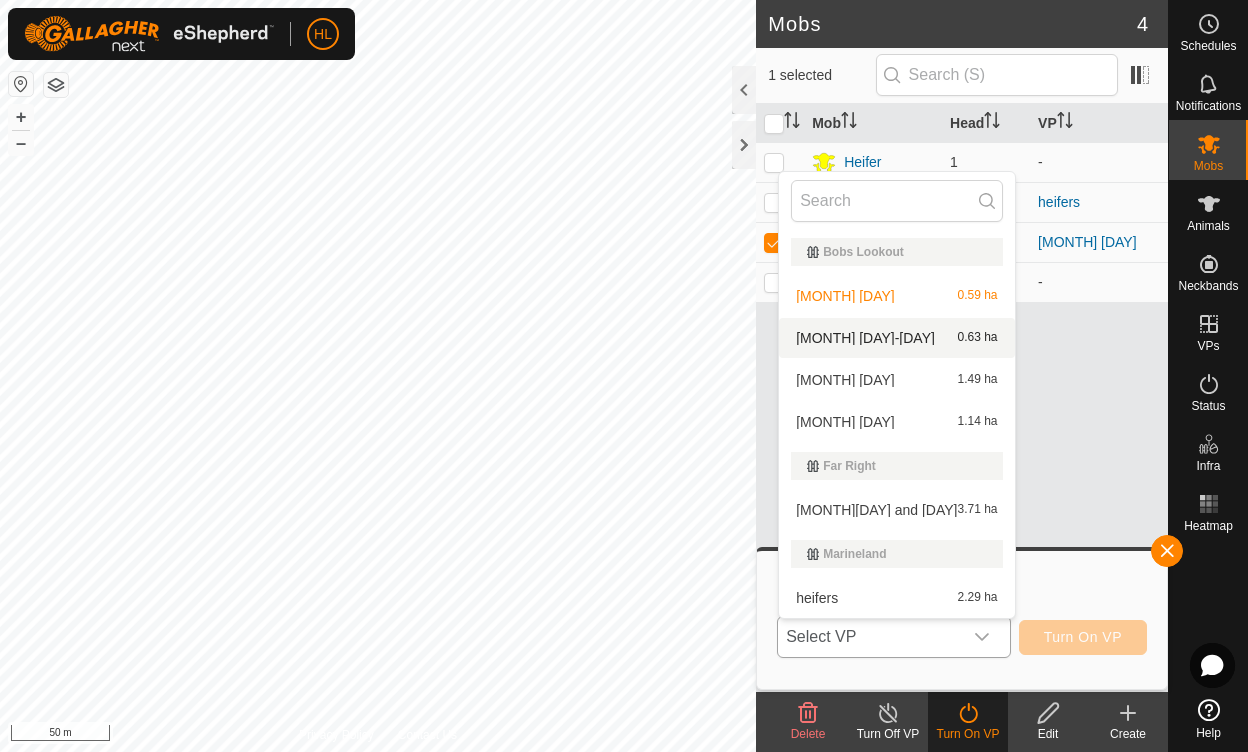 click on "[MONTH] [DAY]-[DAY]  0.63 ha" at bounding box center [896, 338] 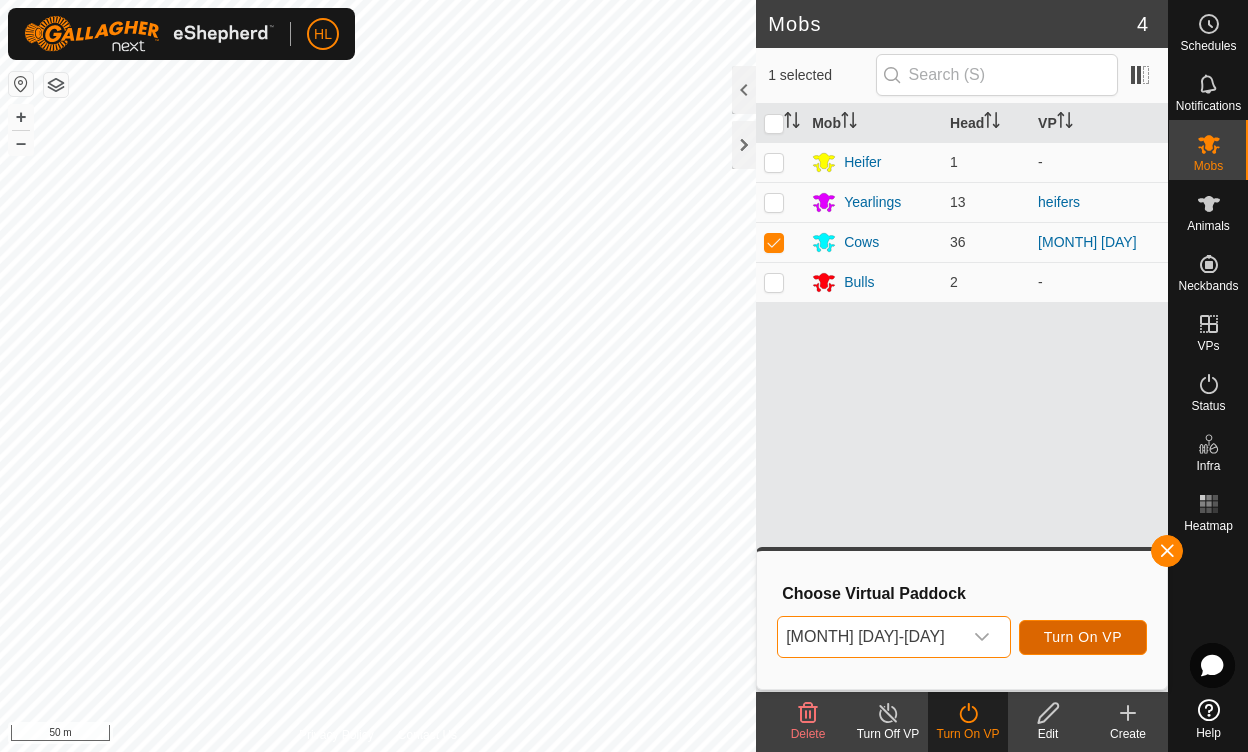 click on "Turn On VP" at bounding box center (1083, 637) 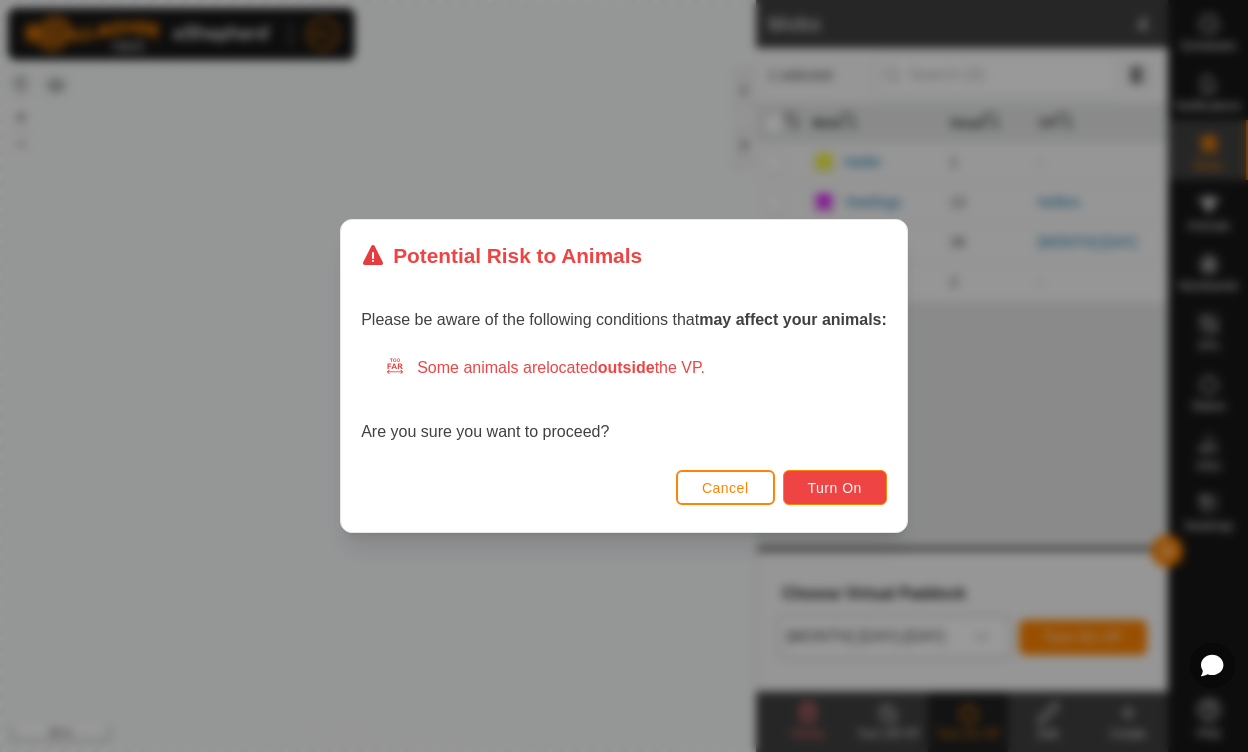 click on "Turn On" at bounding box center (835, 488) 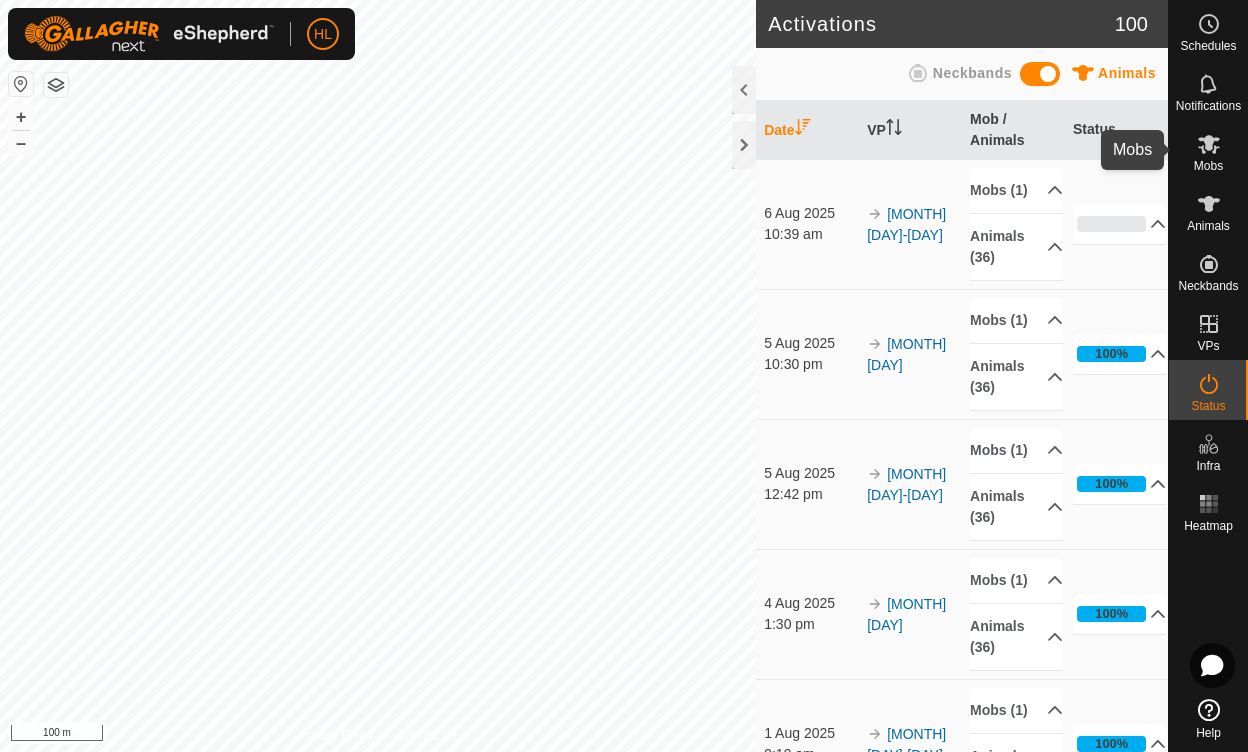 click 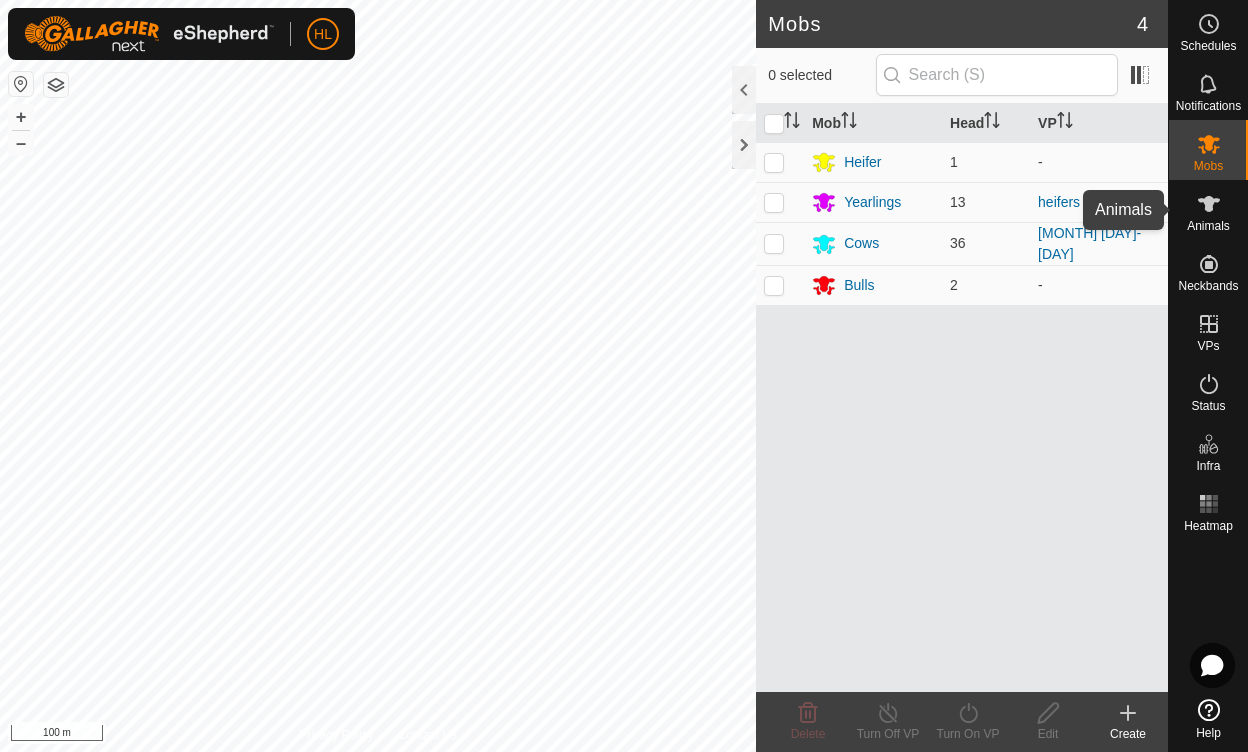 click 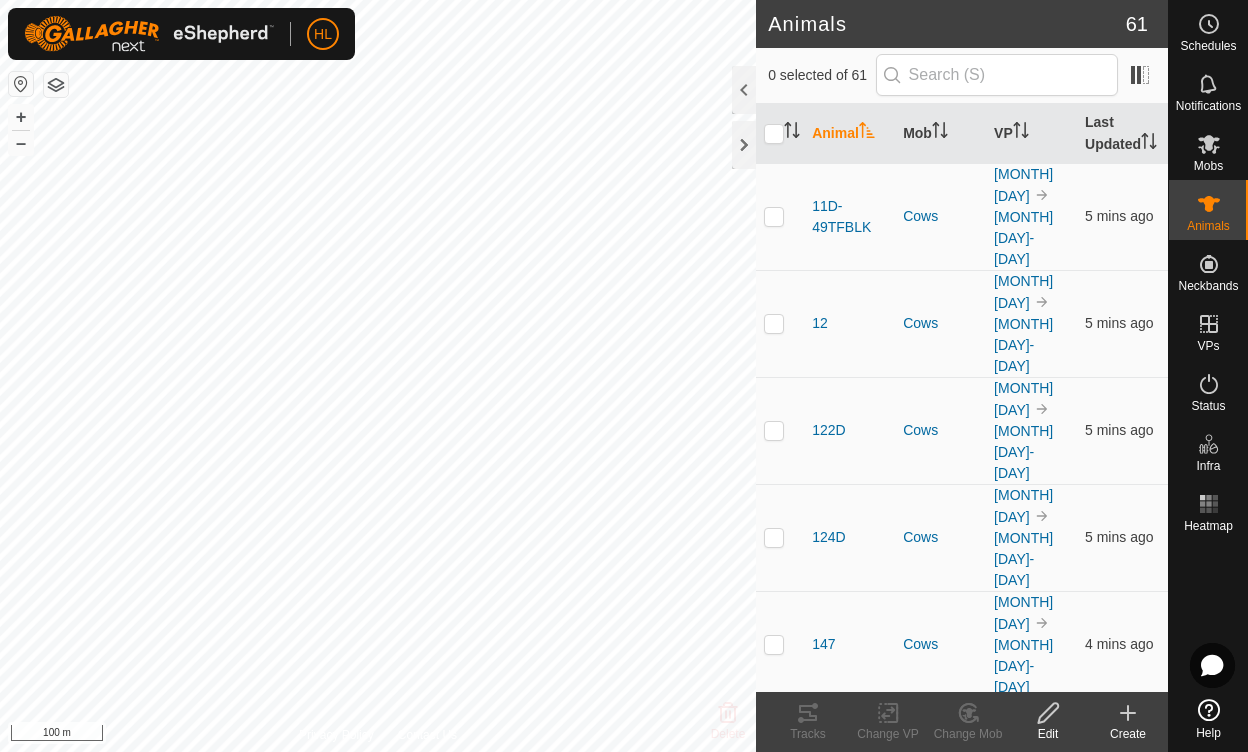 scroll, scrollTop: 0, scrollLeft: 0, axis: both 